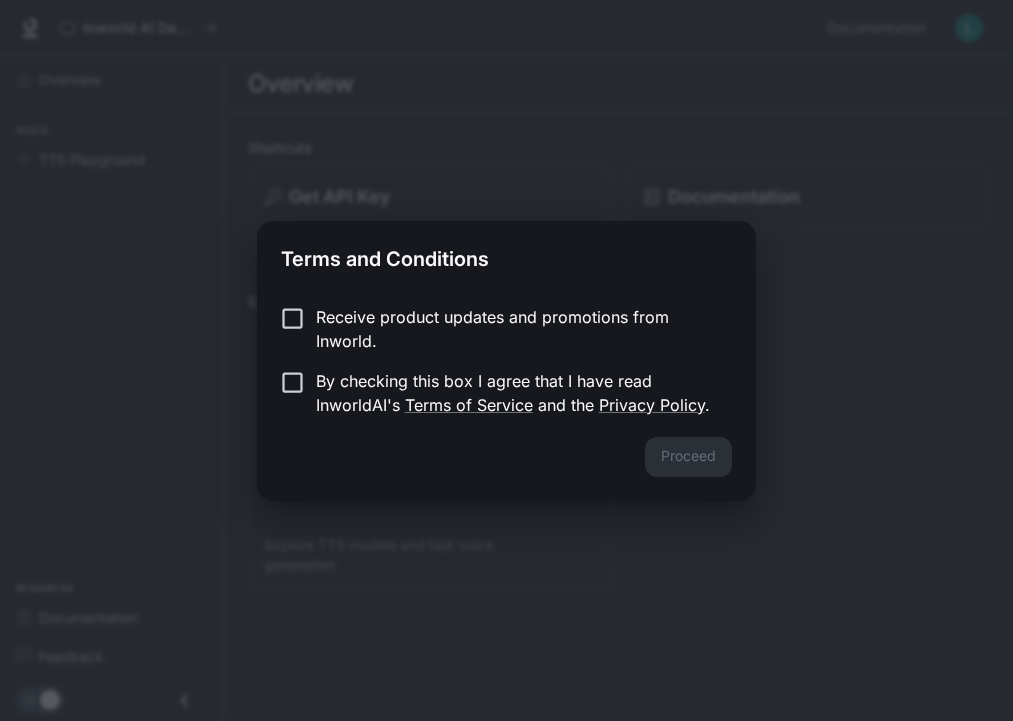 scroll, scrollTop: 0, scrollLeft: 0, axis: both 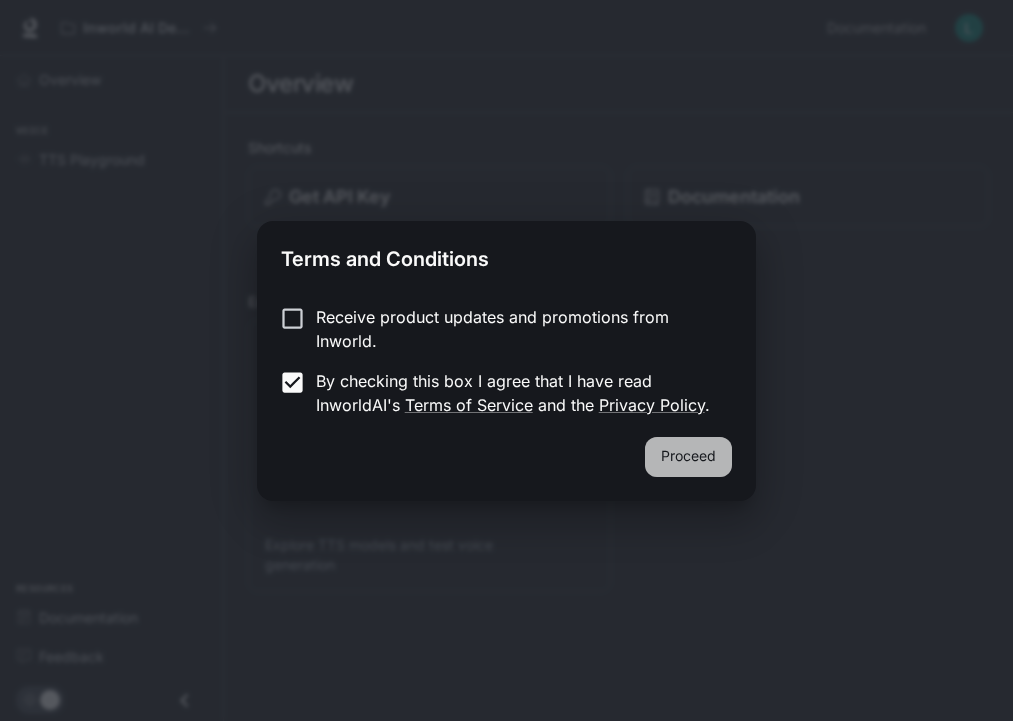 click on "Proceed" at bounding box center (688, 457) 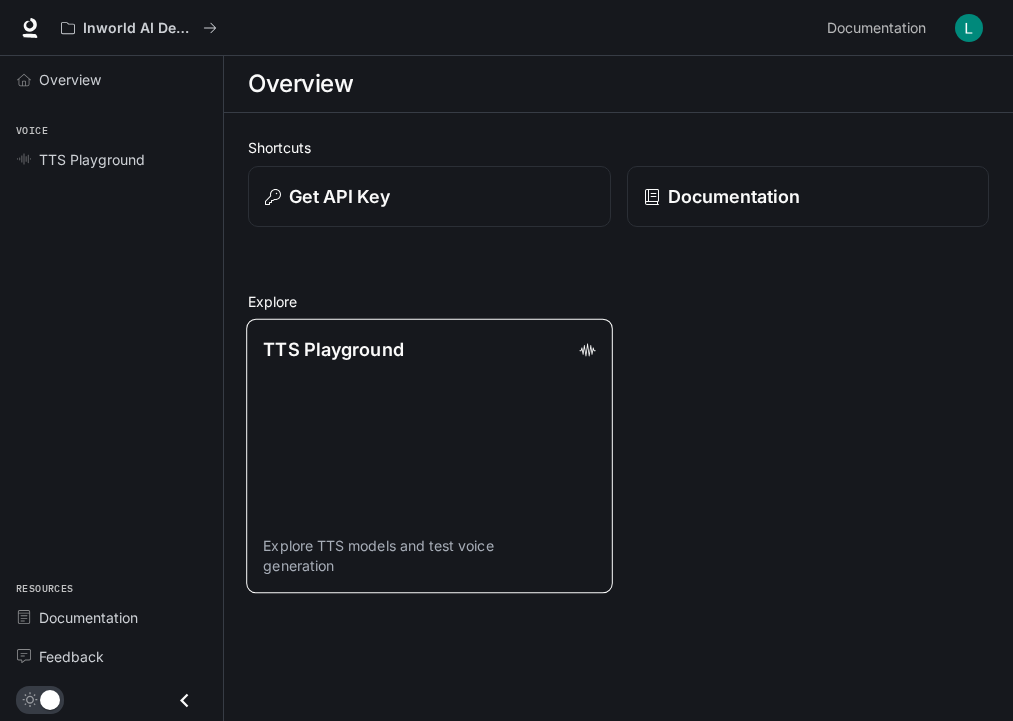 click on "TTS Playground Explore TTS models and test voice generation" at bounding box center [429, 456] 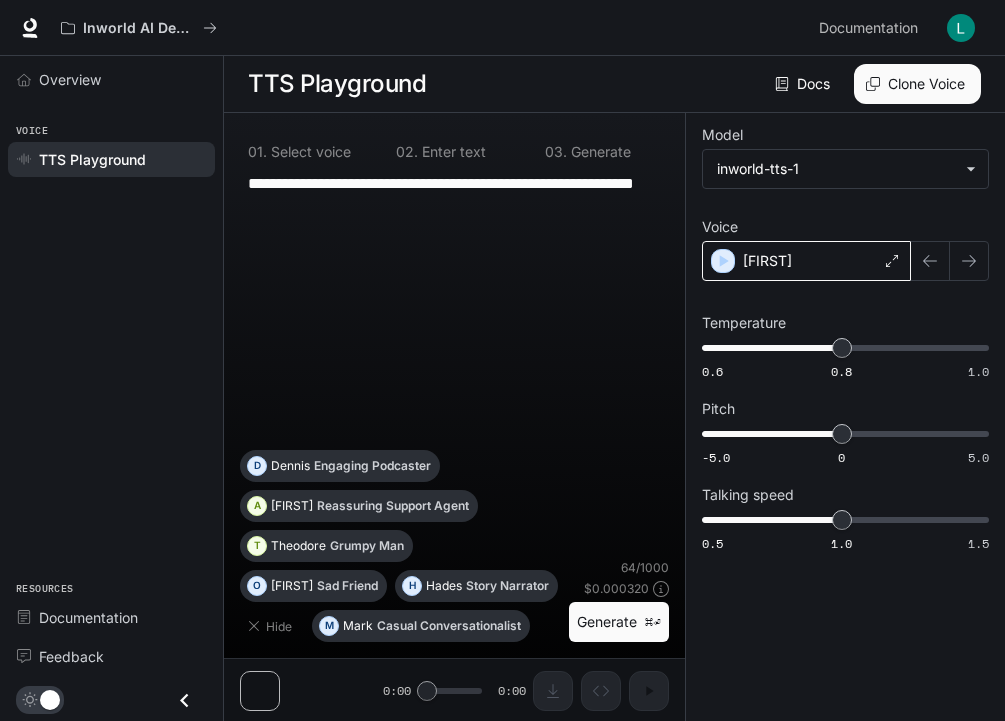 click on "[FIRST]" at bounding box center [806, 261] 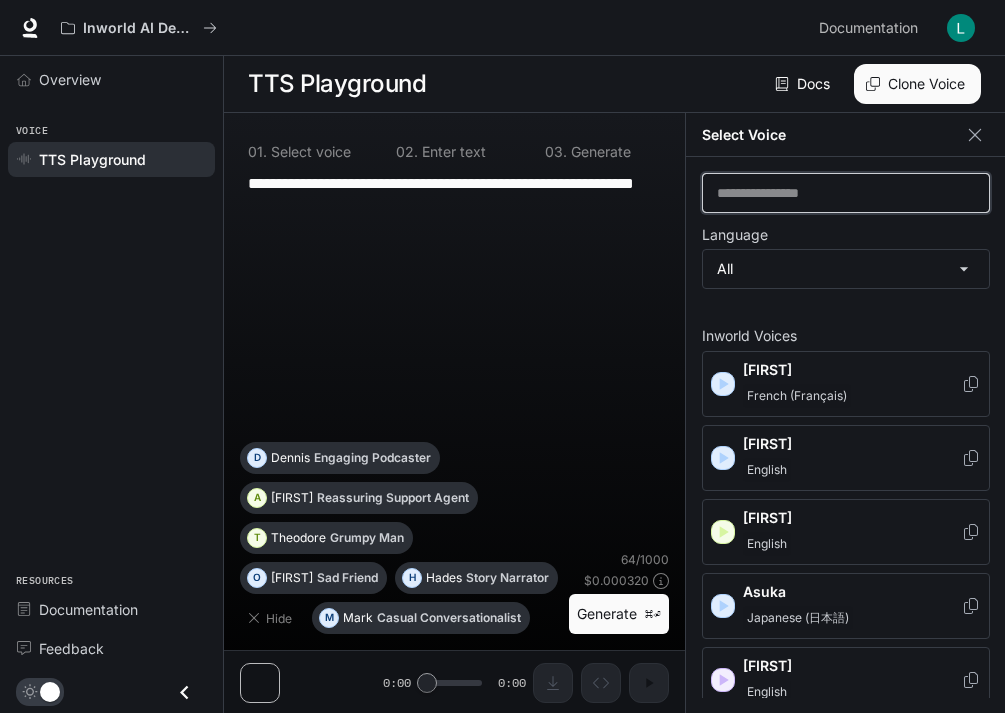 click at bounding box center (846, 193) 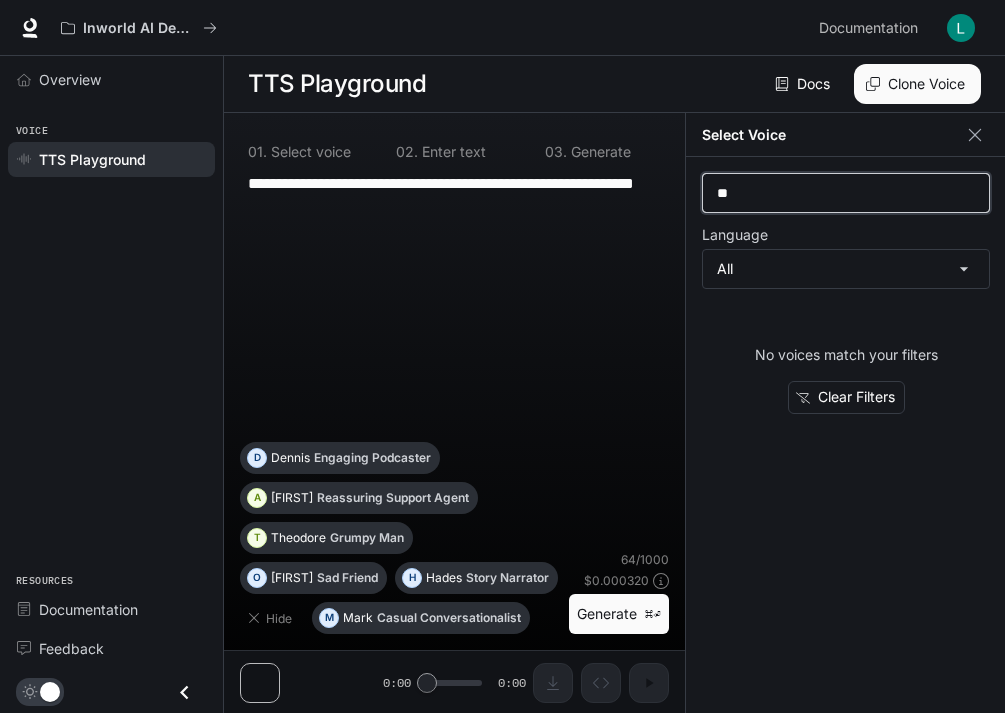 type on "*" 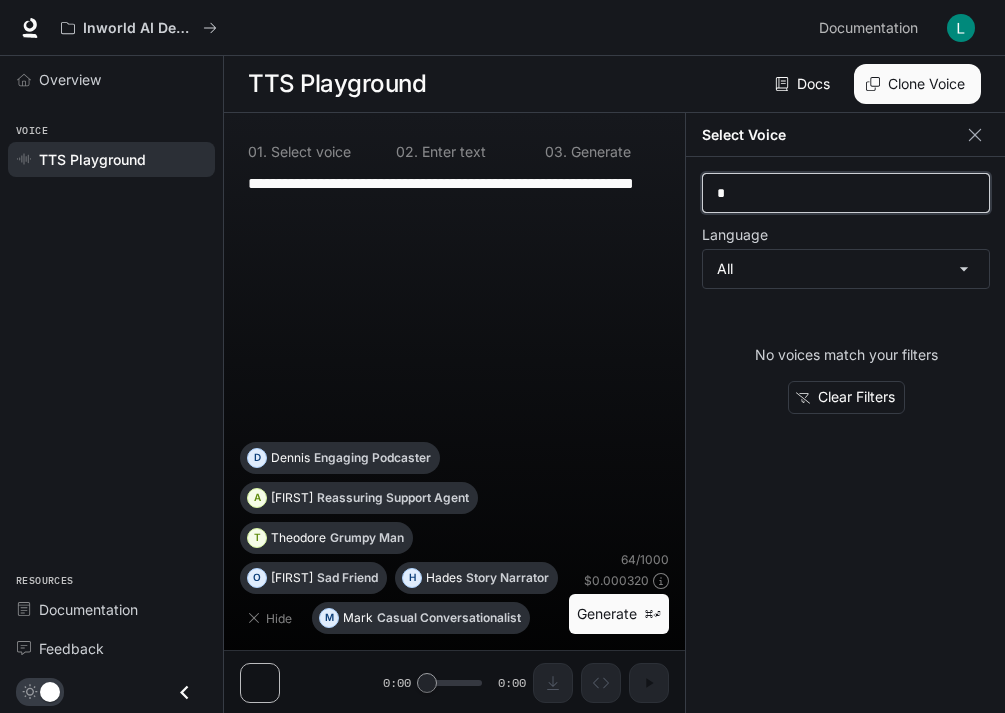 type 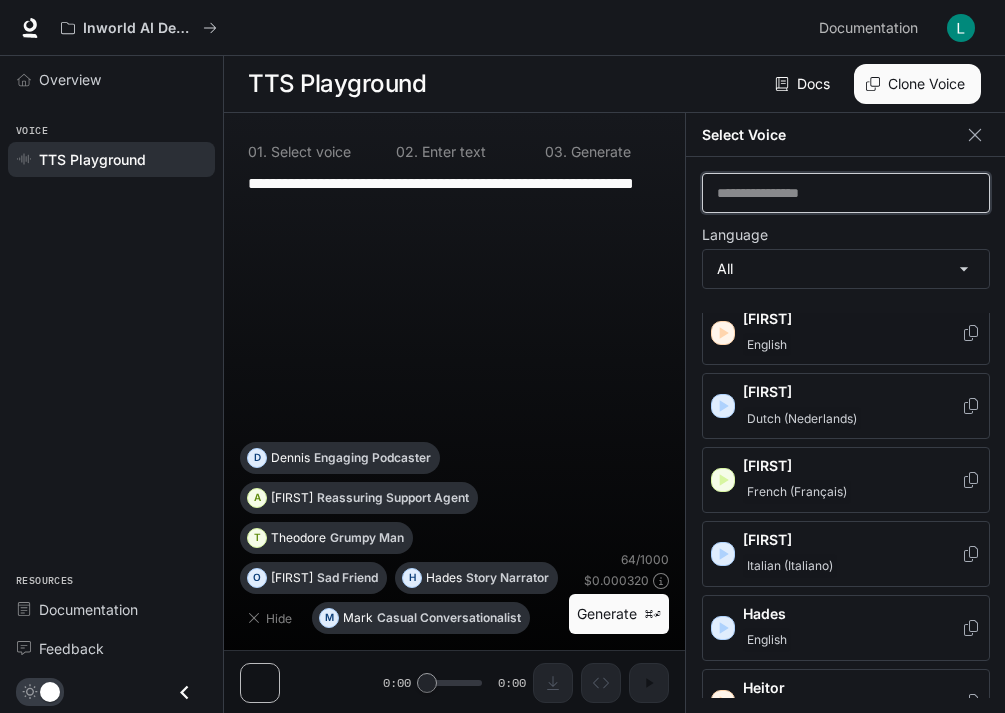 scroll, scrollTop: 798, scrollLeft: 0, axis: vertical 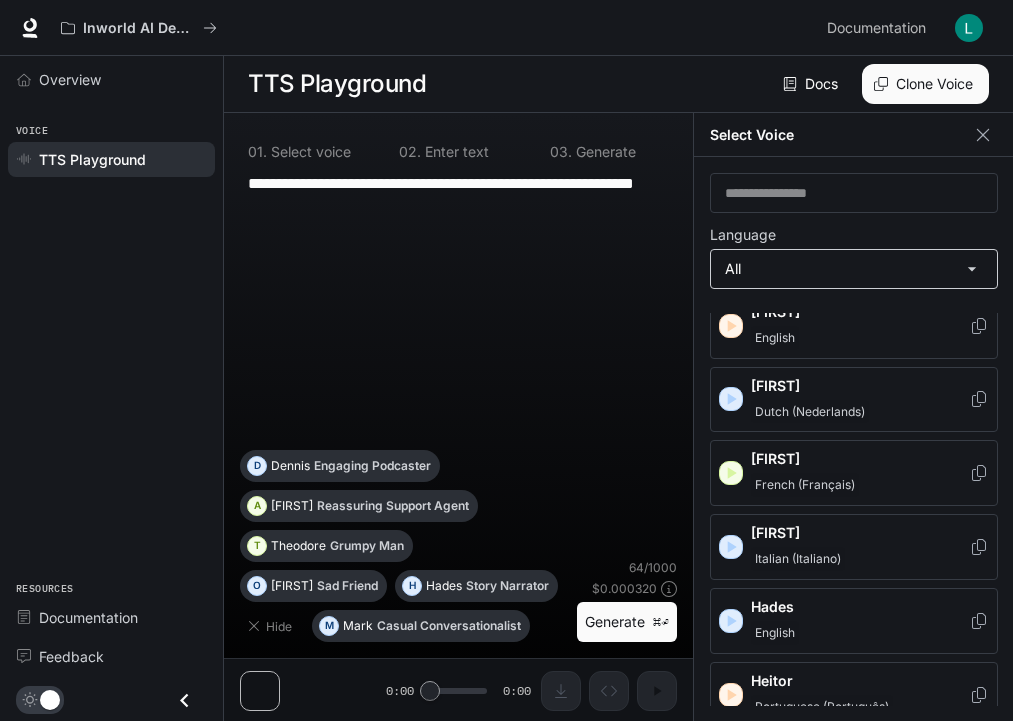 click on "**********" at bounding box center [506, 361] 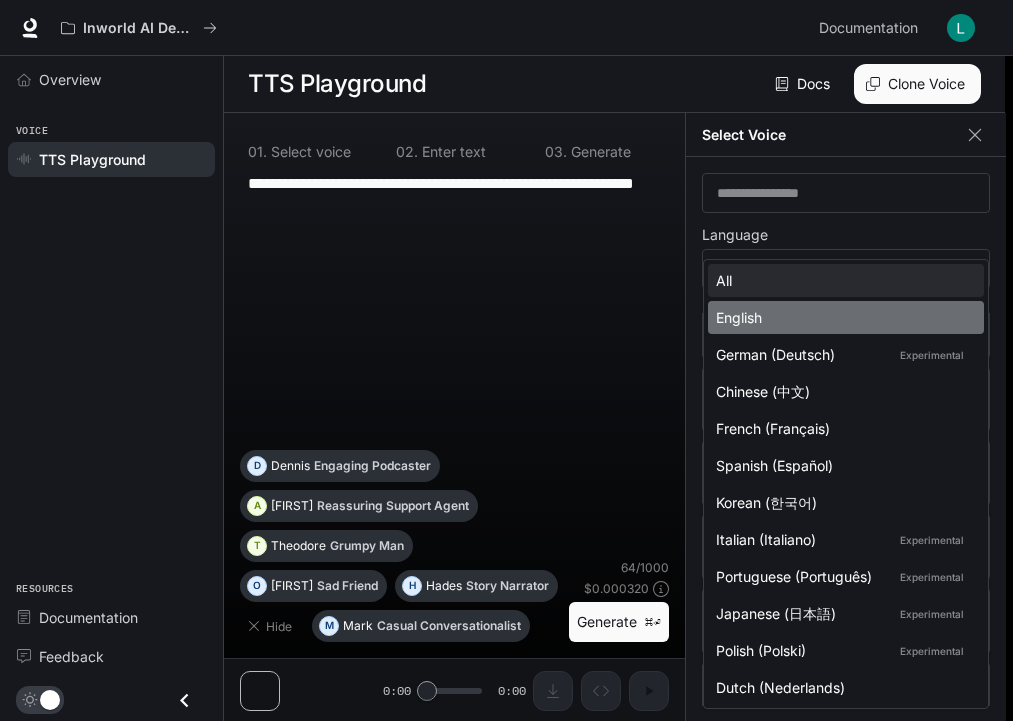 click on "English" at bounding box center (842, 317) 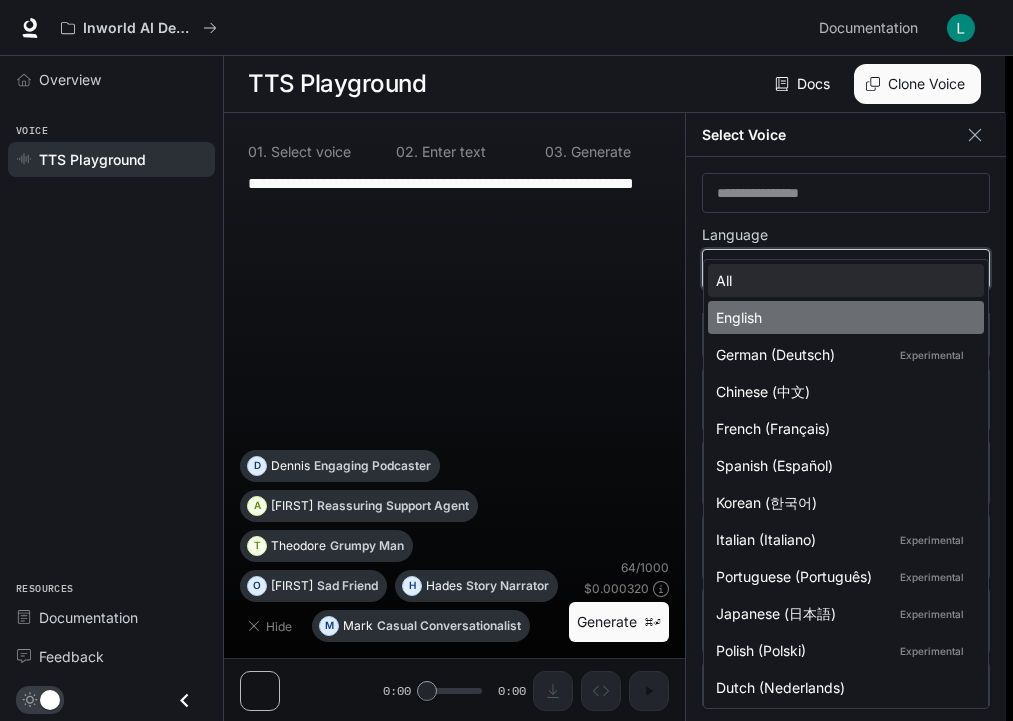 type on "*****" 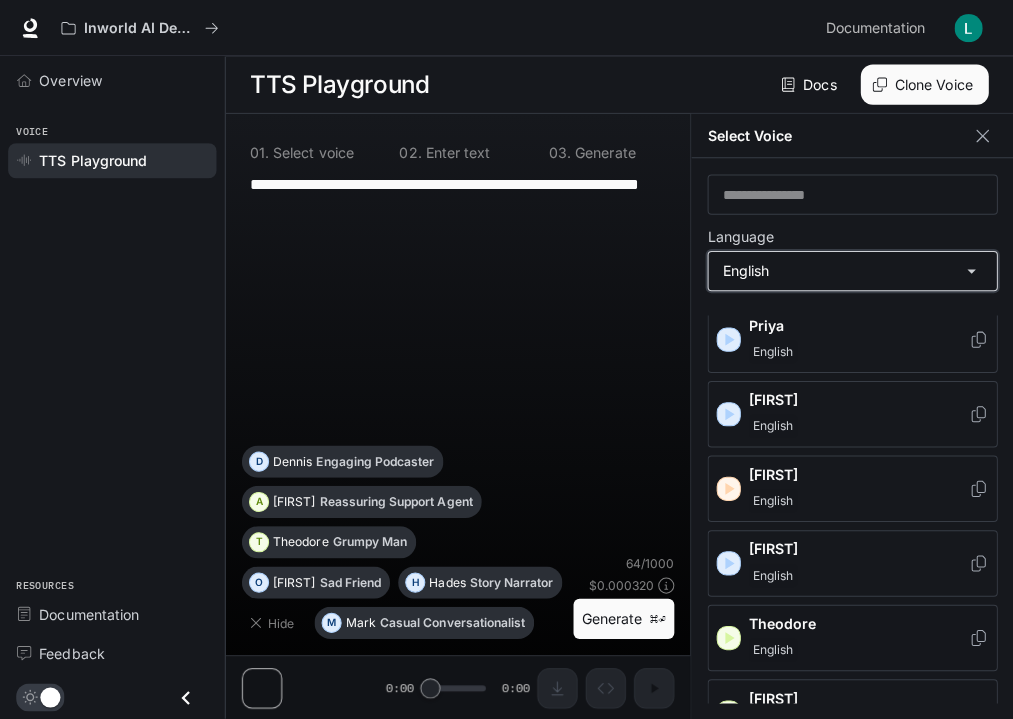 scroll, scrollTop: 1013, scrollLeft: 0, axis: vertical 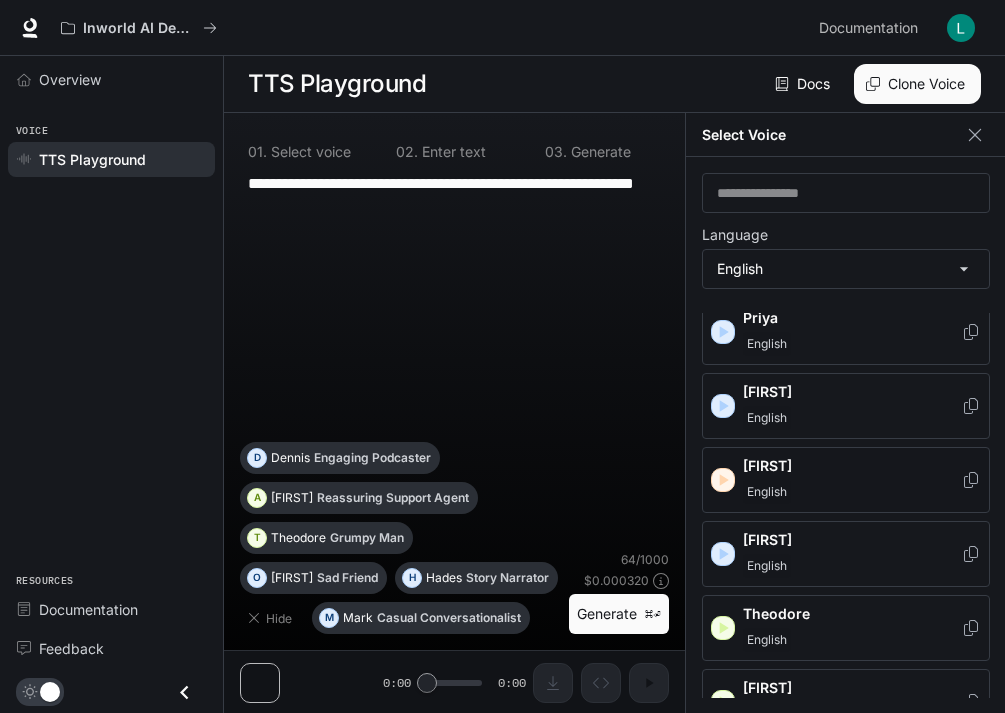 click on "English" at bounding box center [852, 492] 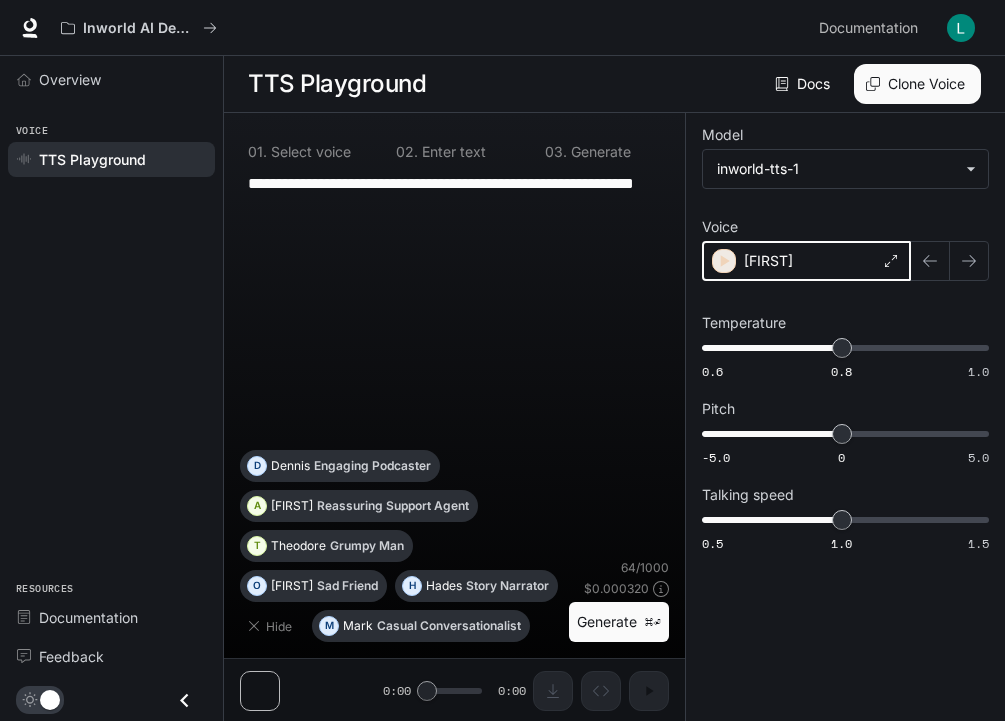 click 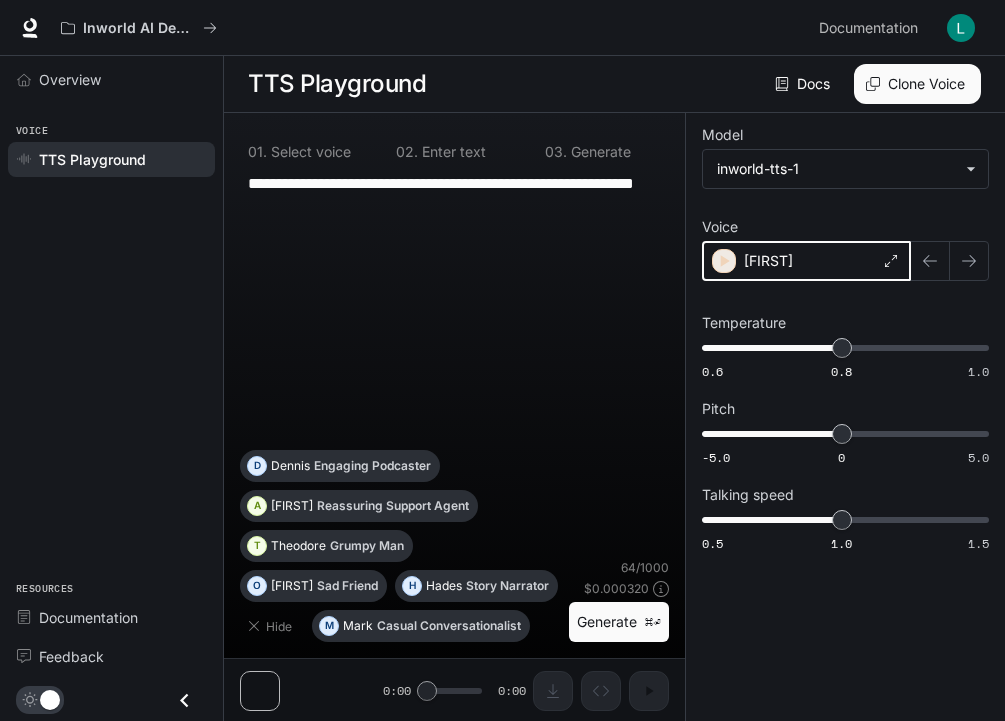 click 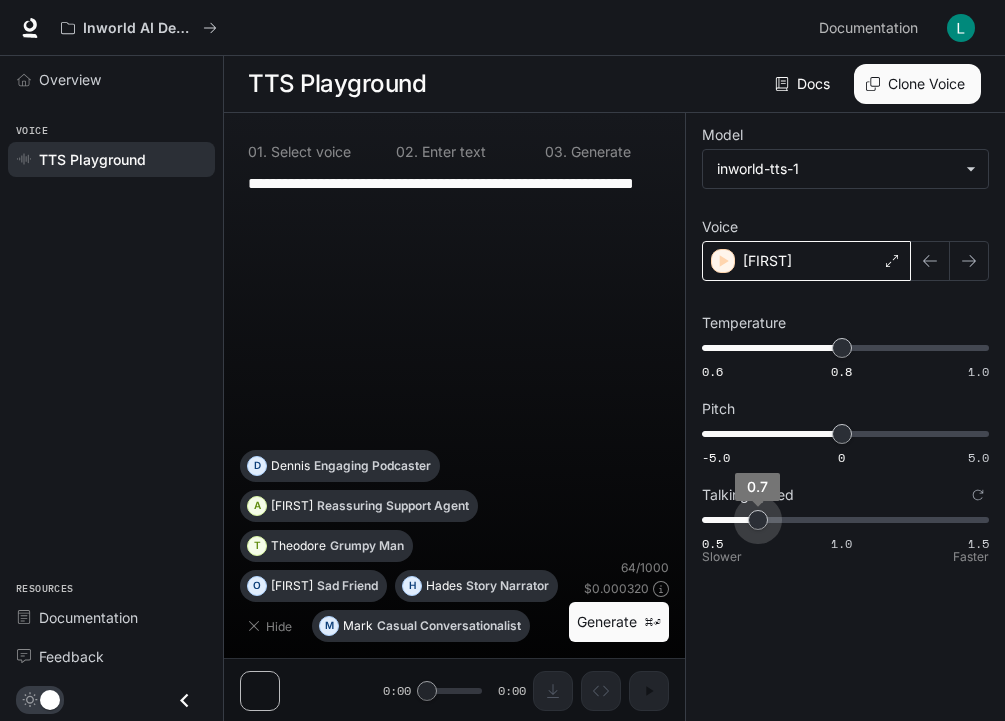 drag, startPoint x: 841, startPoint y: 525, endPoint x: 771, endPoint y: 517, distance: 70.45566 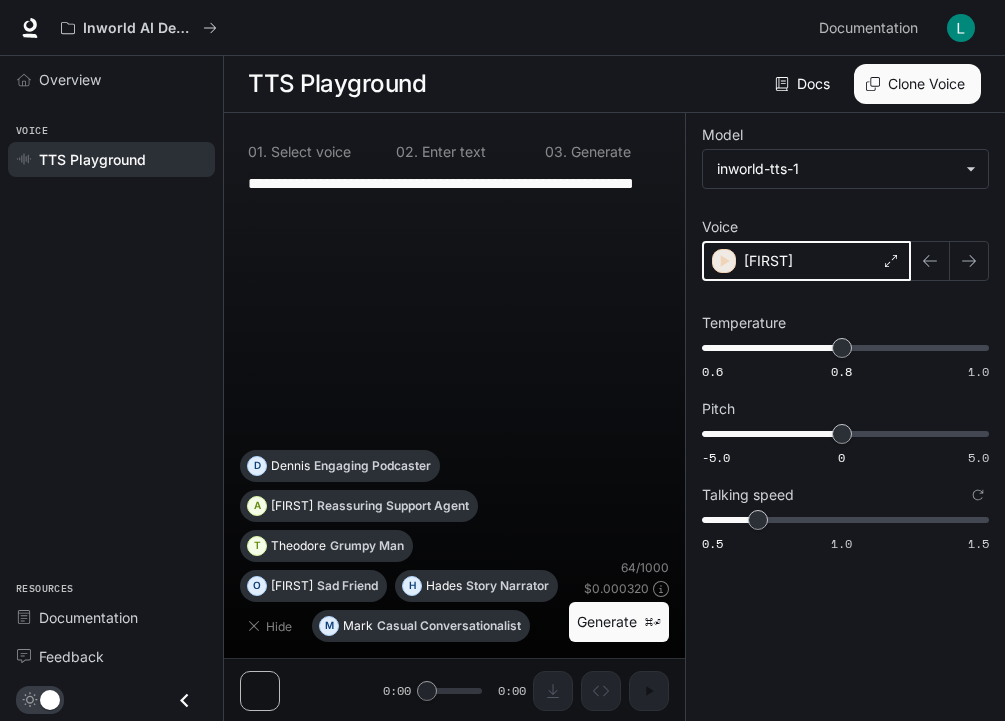 click 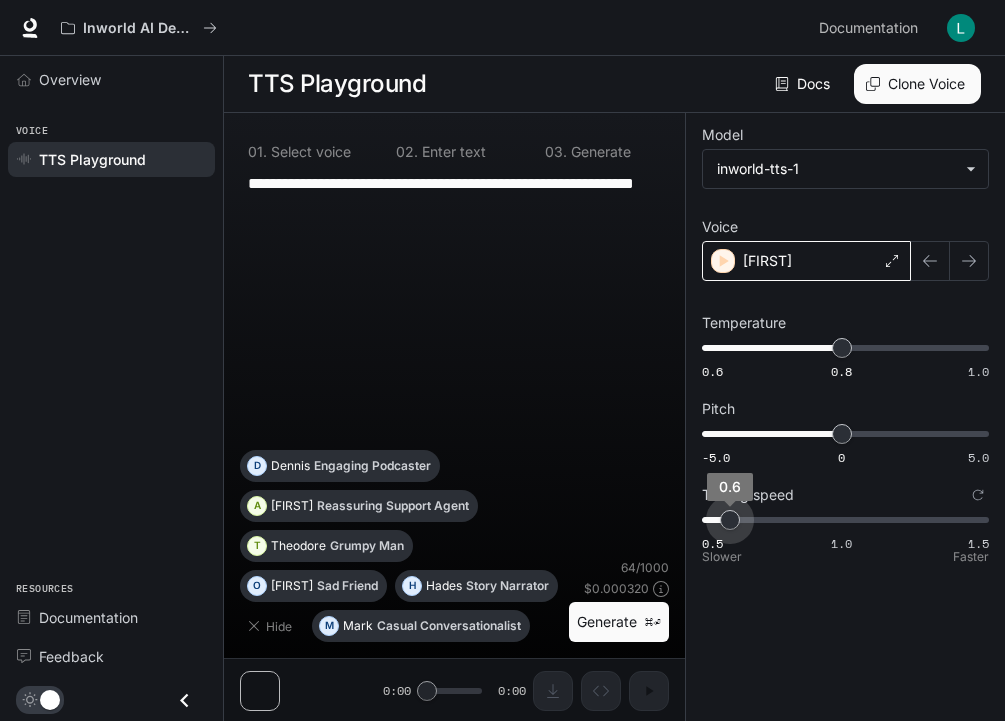 type on "***" 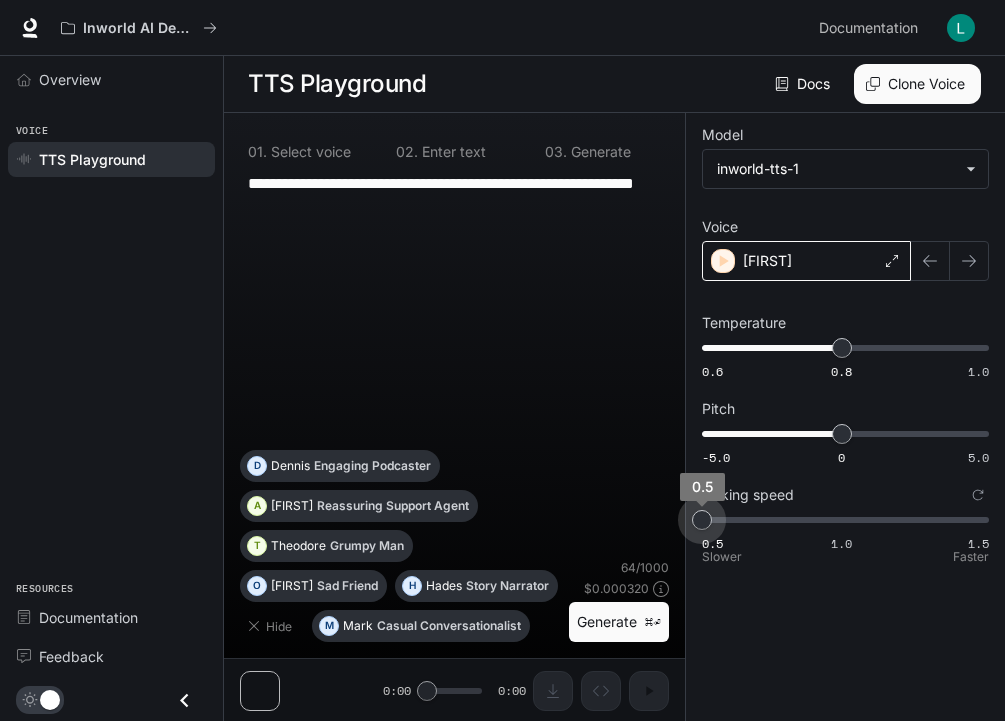 drag, startPoint x: 760, startPoint y: 522, endPoint x: 715, endPoint y: 522, distance: 45 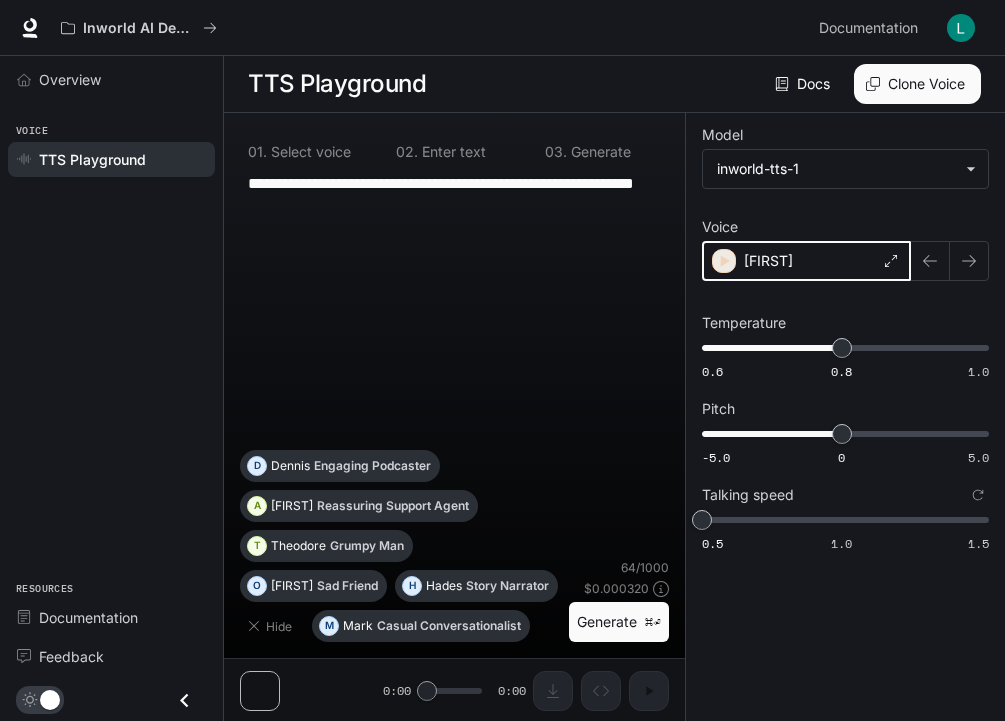 click 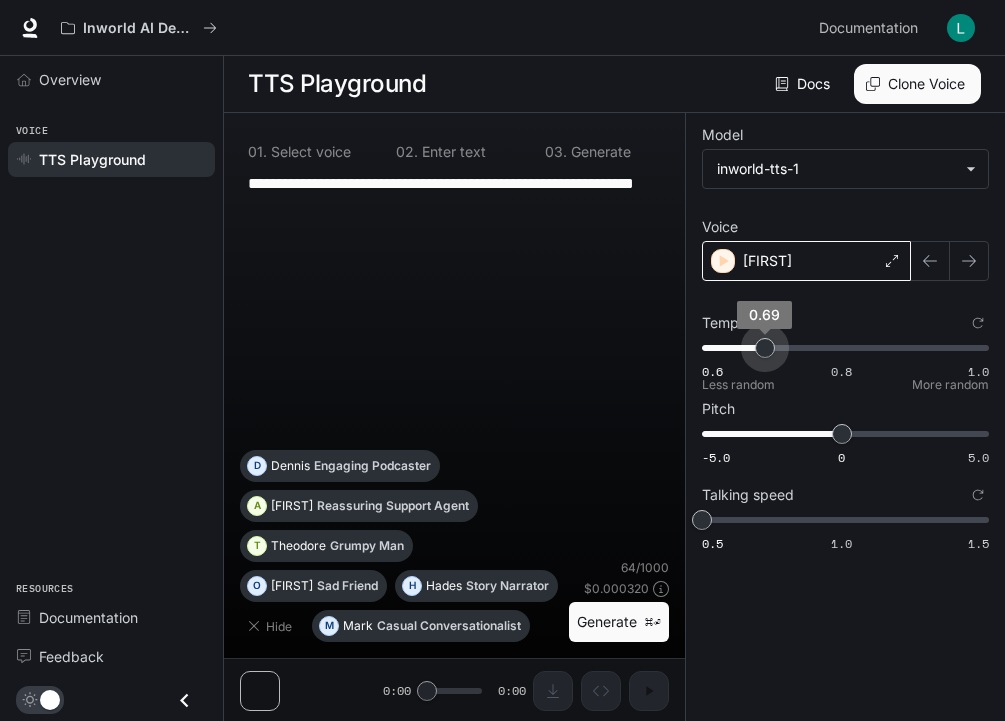 type on "****" 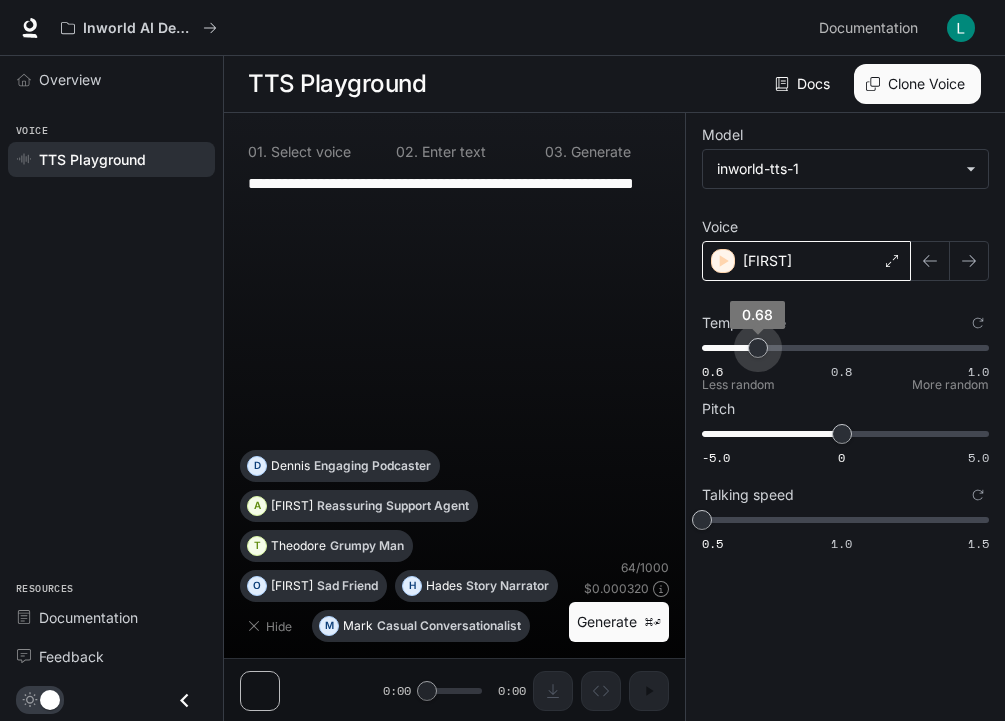 drag, startPoint x: 842, startPoint y: 350, endPoint x: 757, endPoint y: 357, distance: 85.28775 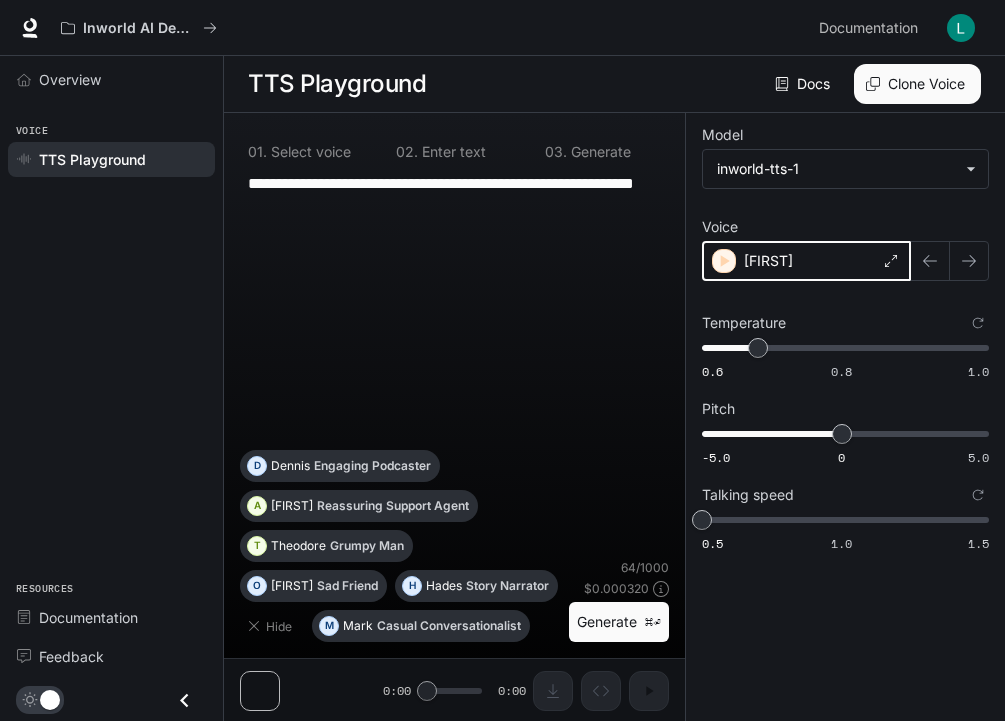 click 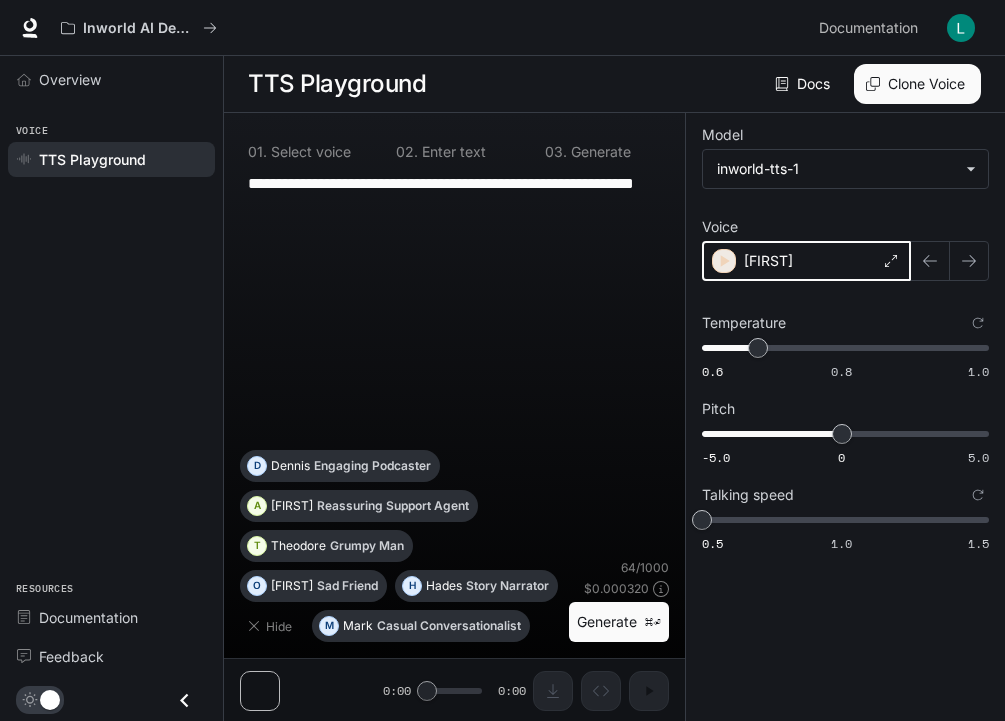 click 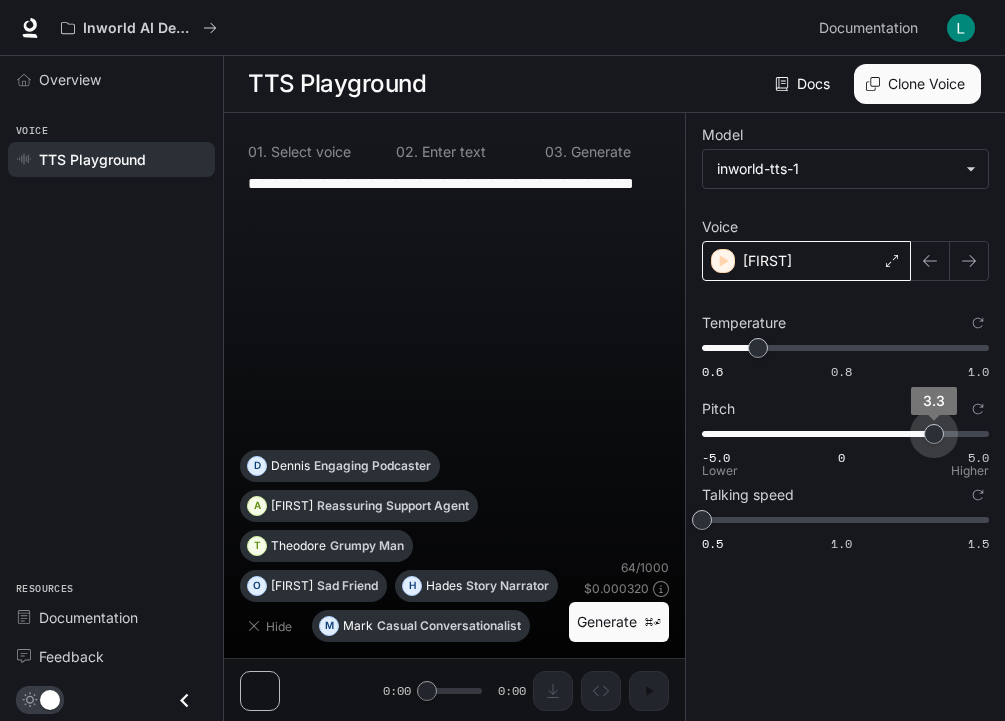 drag, startPoint x: 840, startPoint y: 434, endPoint x: 931, endPoint y: 448, distance: 92.070625 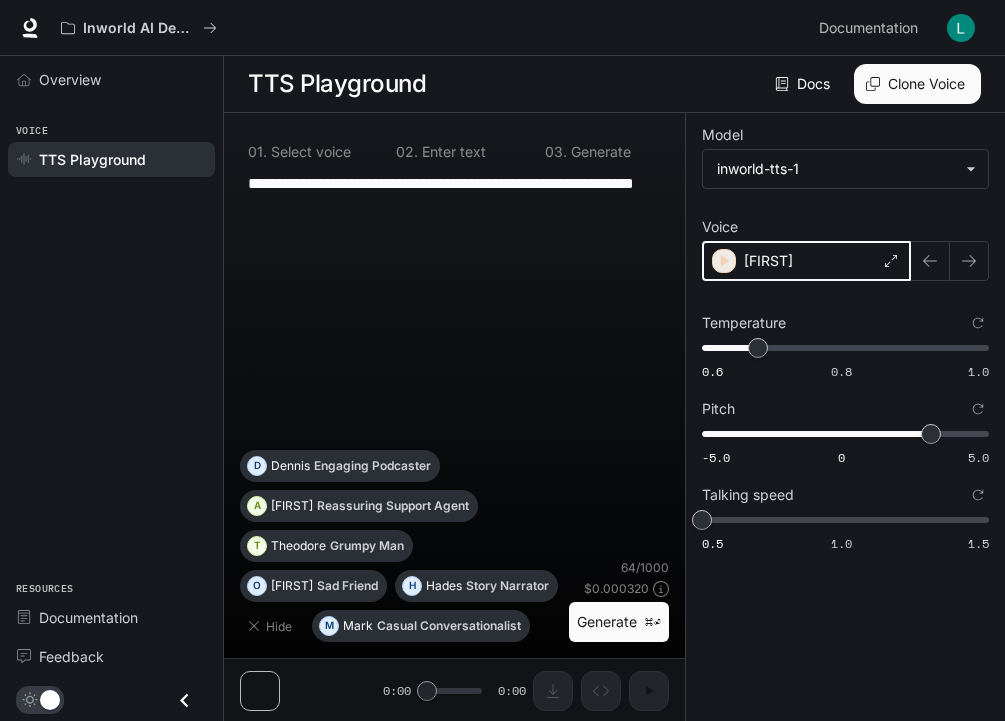 click 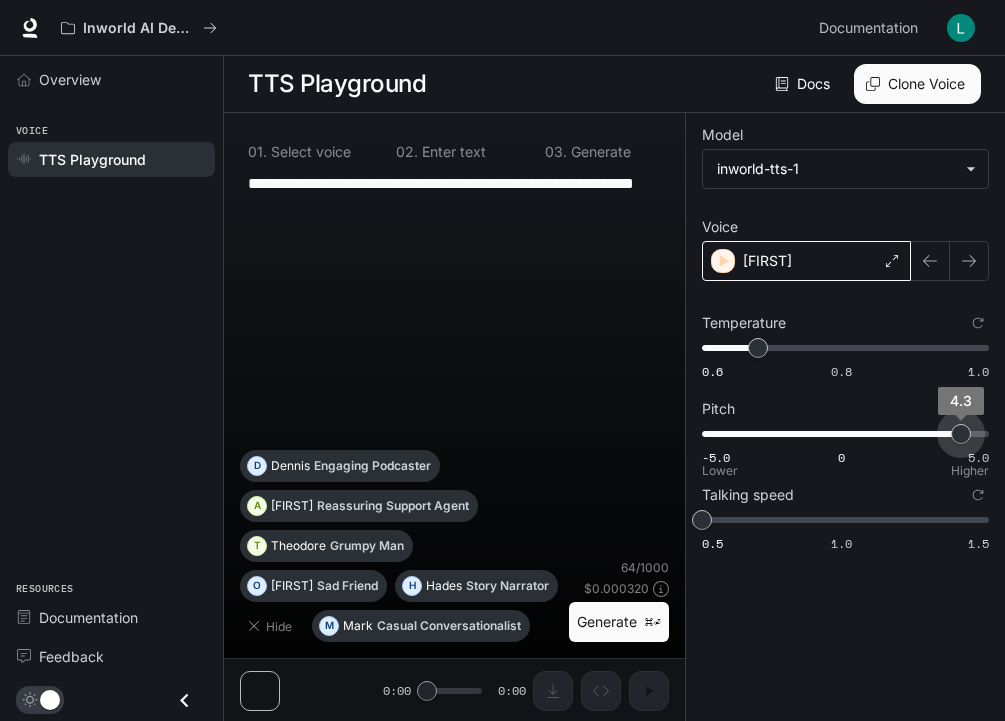 type on "*" 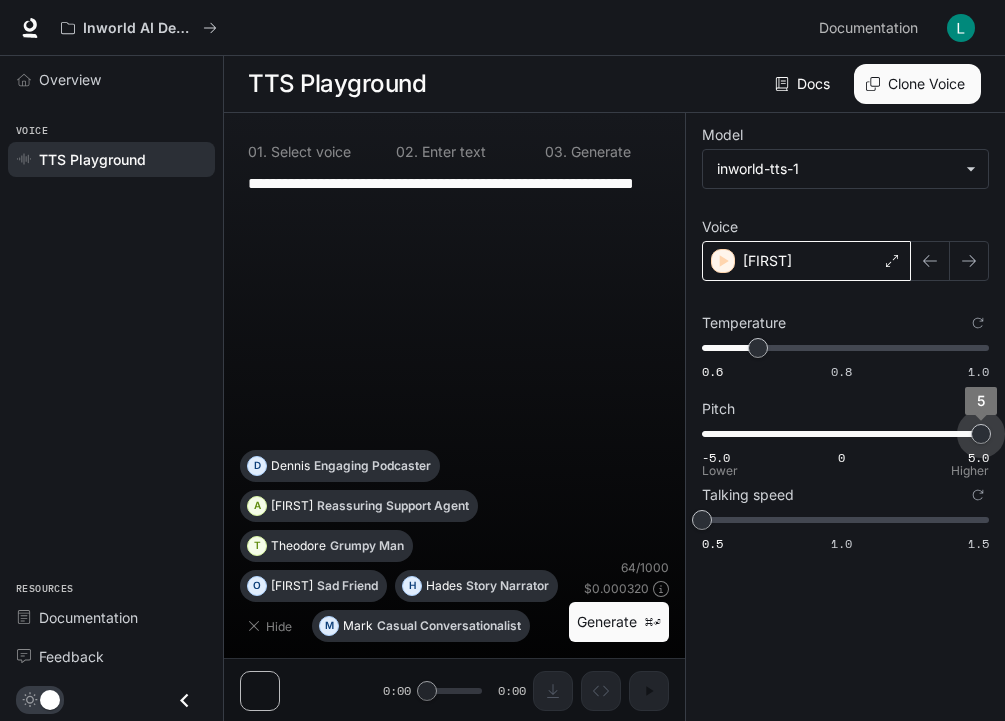 drag, startPoint x: 937, startPoint y: 436, endPoint x: 993, endPoint y: 443, distance: 56.435802 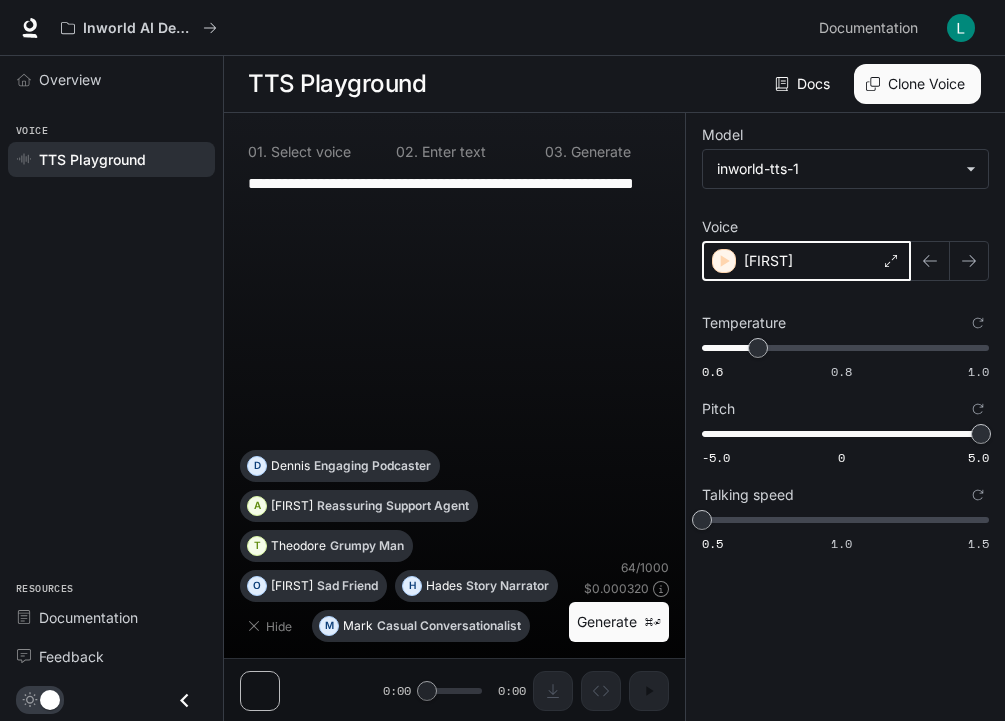 click 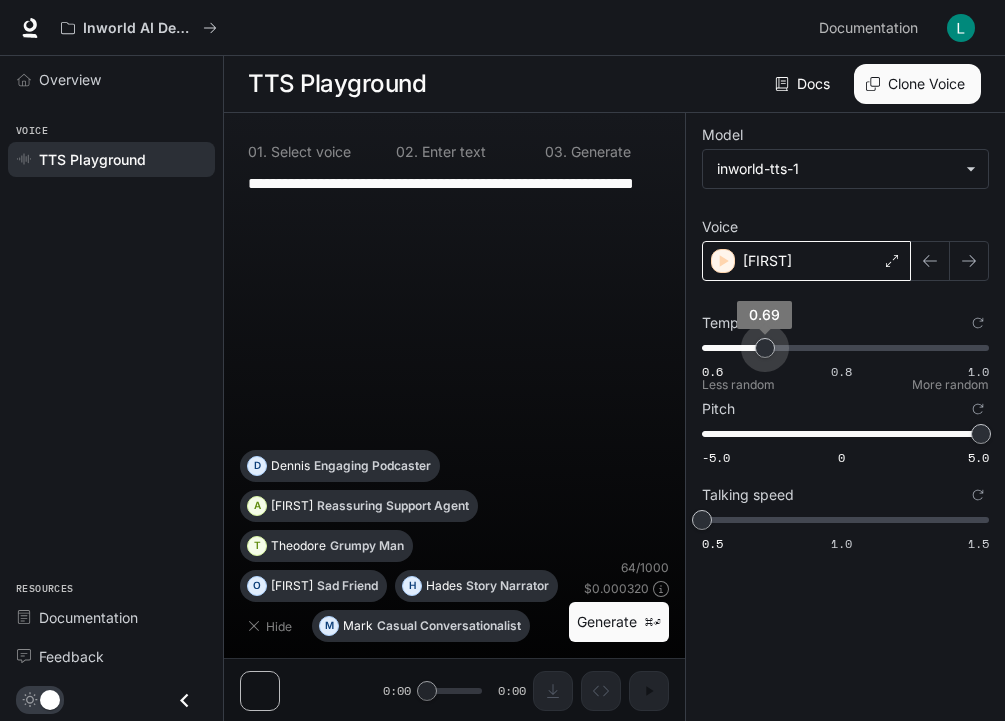type on "****" 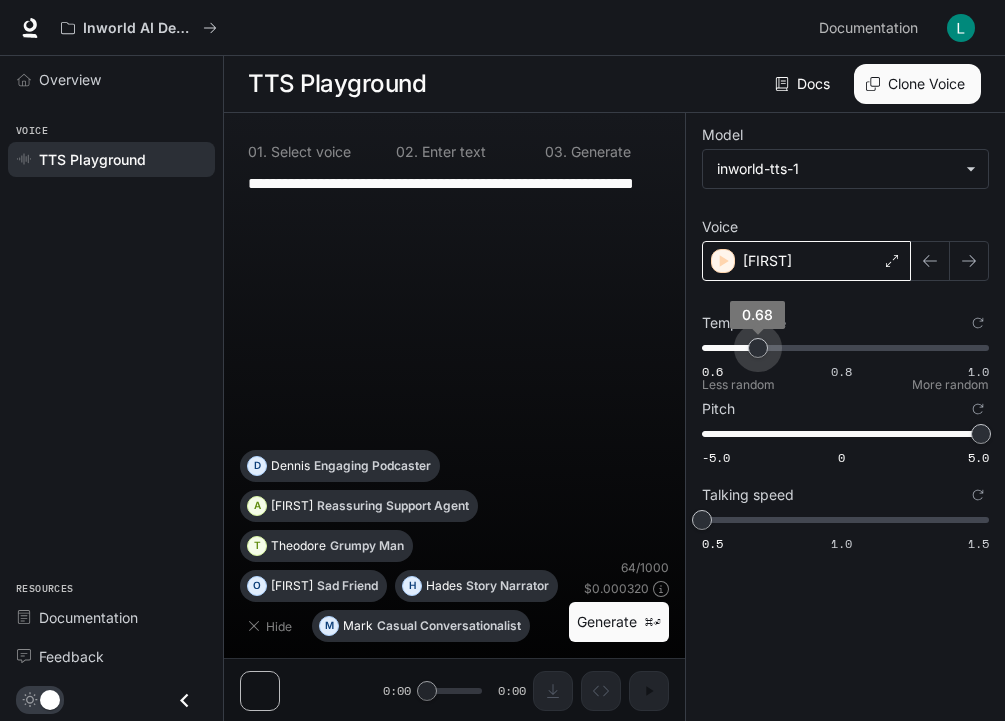 click on "0.68" at bounding box center (758, 348) 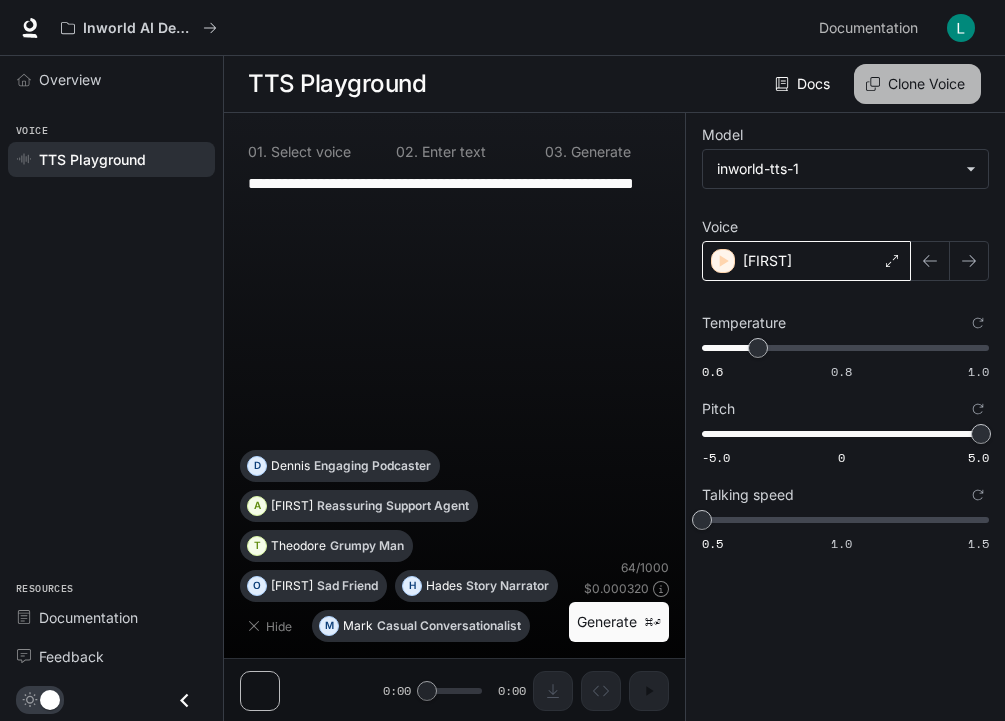 click on "Clone Voice" at bounding box center (917, 84) 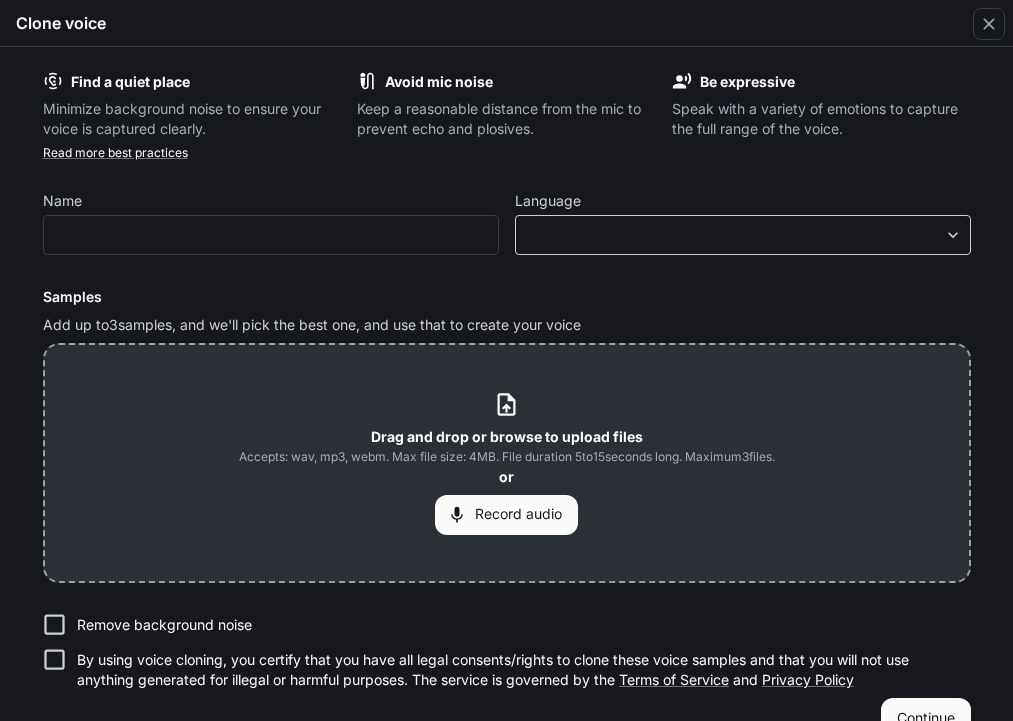 click on "**********" at bounding box center [506, 361] 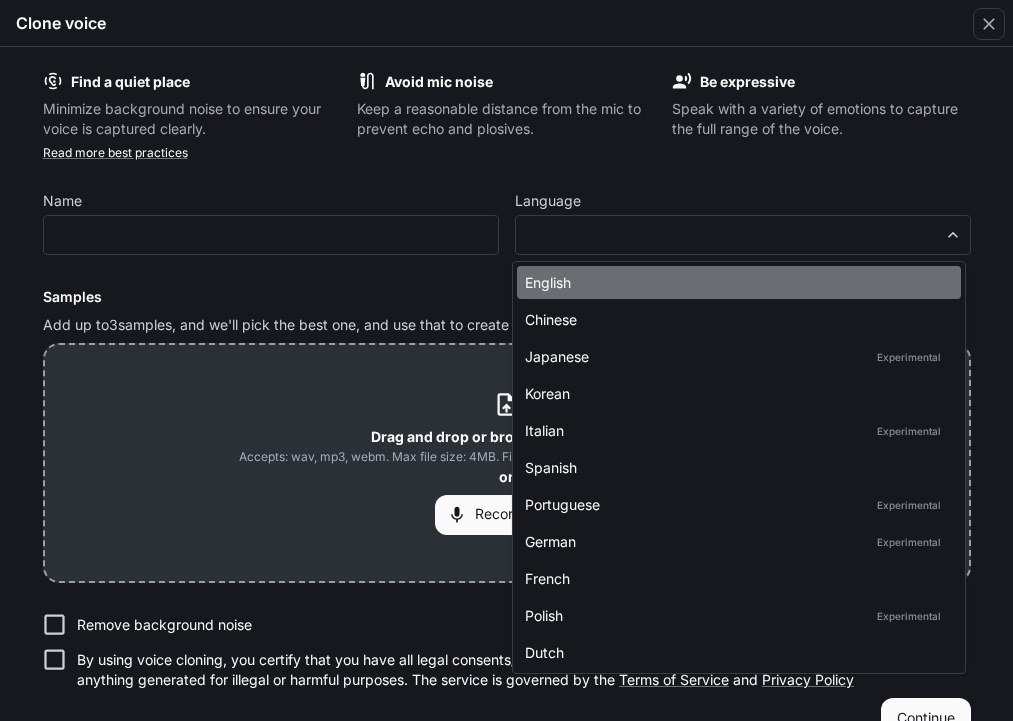 click on "English" at bounding box center [735, 282] 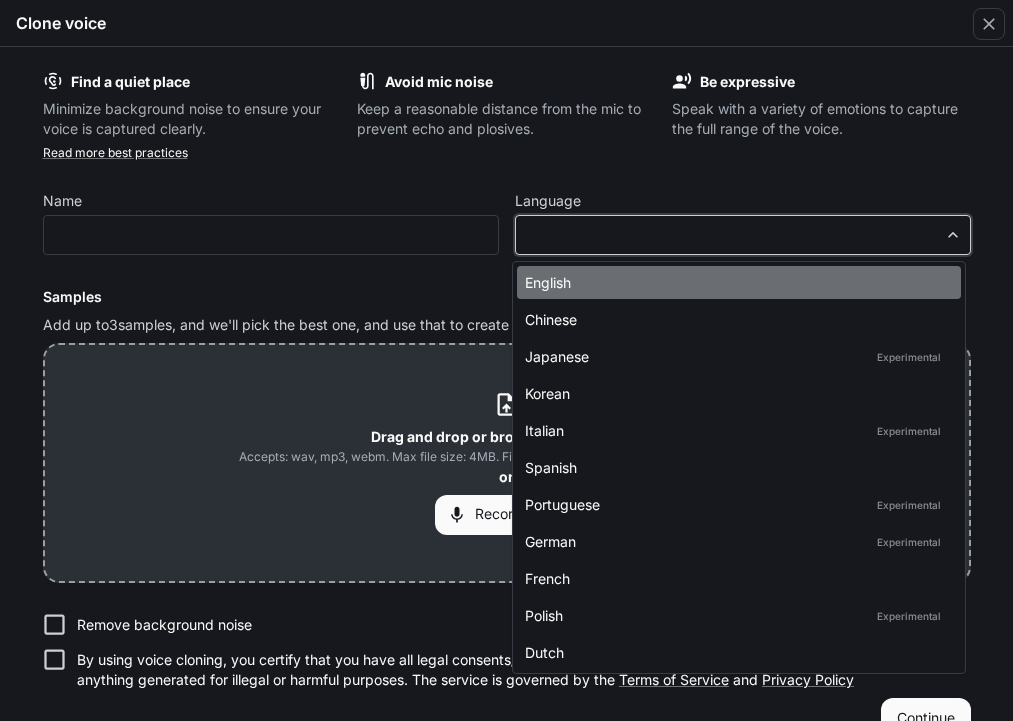 type on "*****" 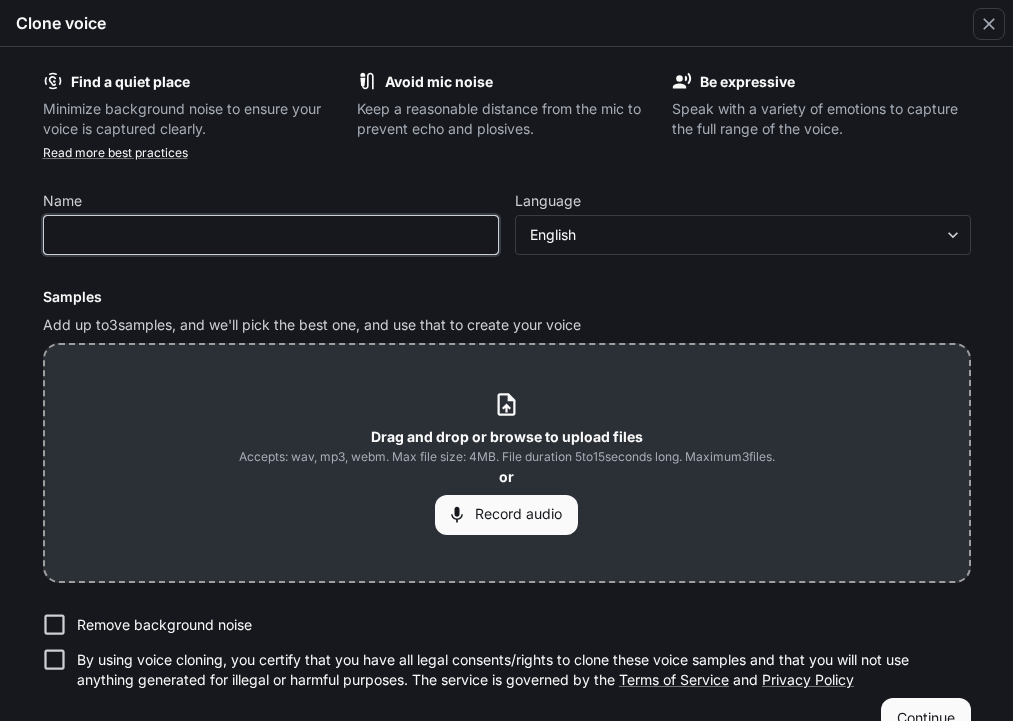 click at bounding box center (271, 235) 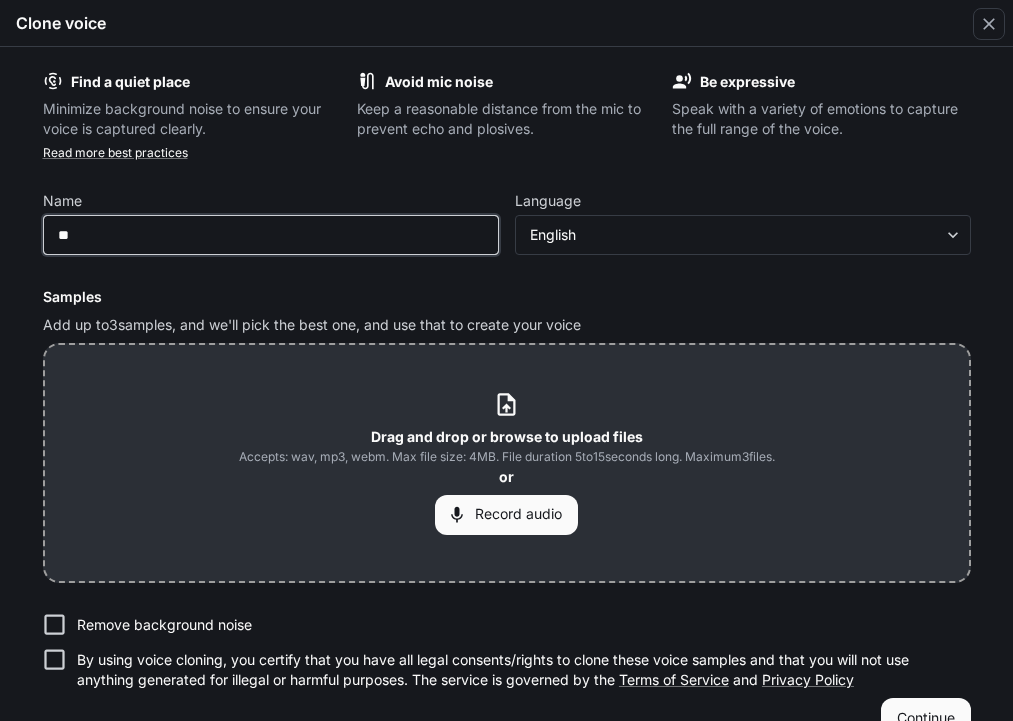 type on "***" 